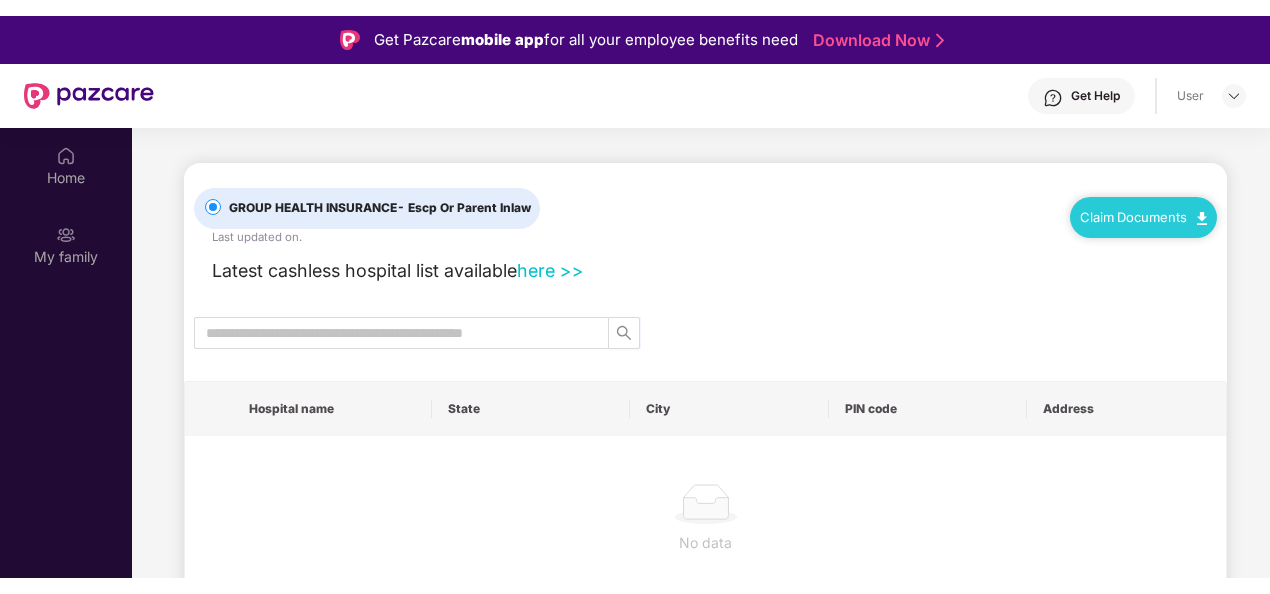 scroll, scrollTop: 0, scrollLeft: 0, axis: both 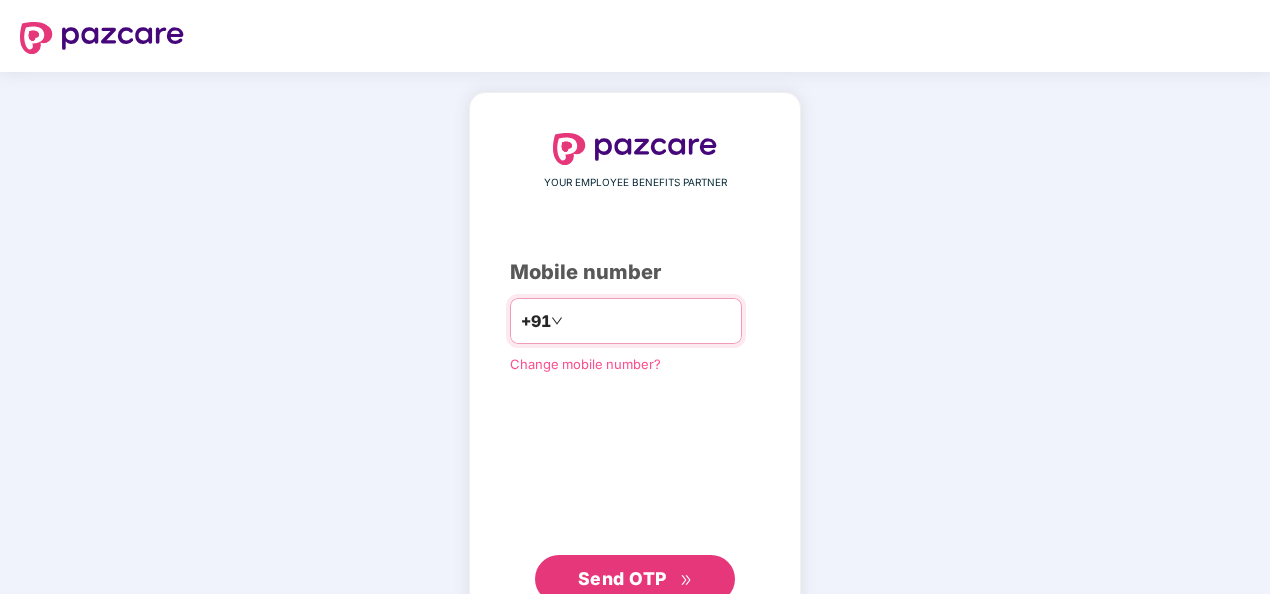 click at bounding box center (649, 321) 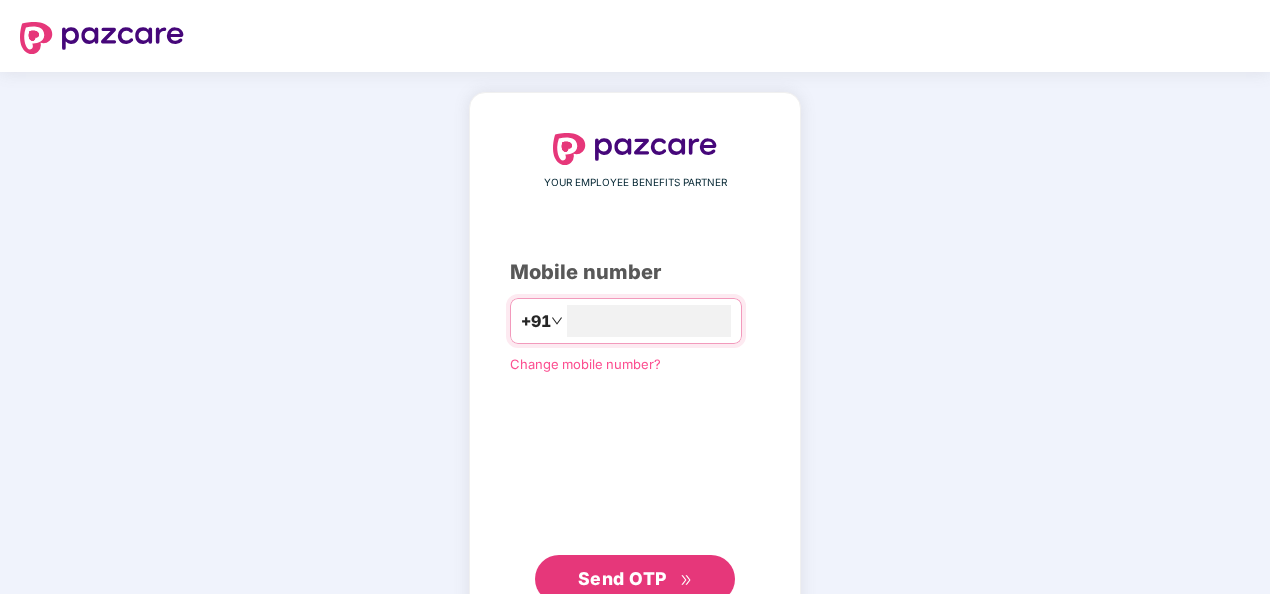 type on "**********" 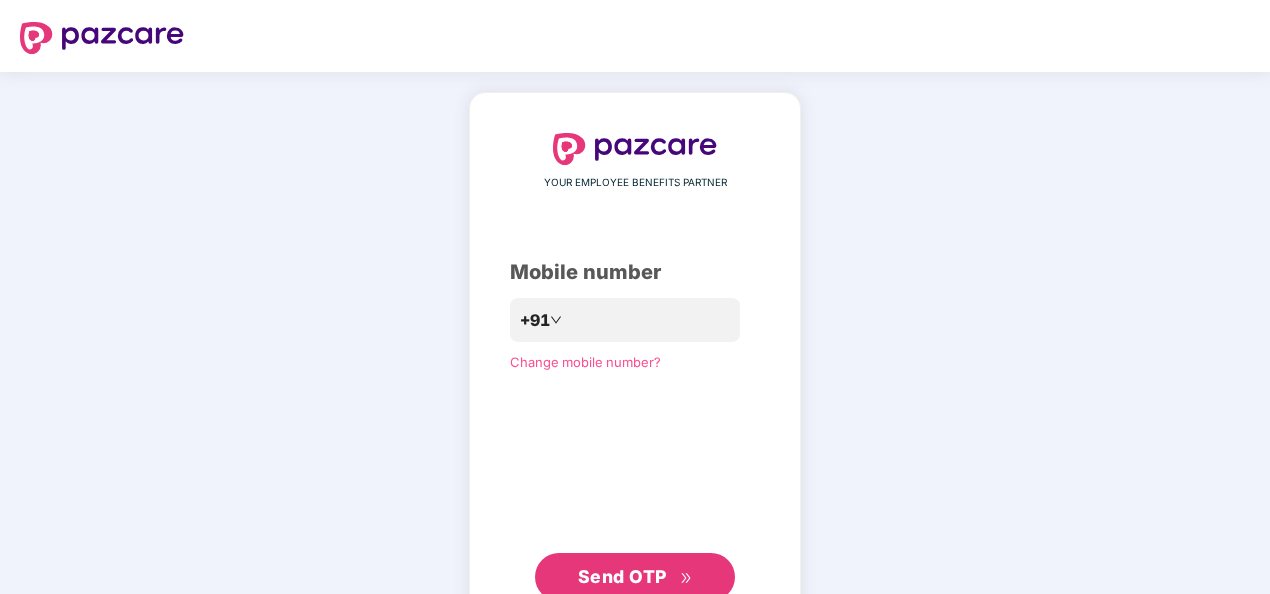 click on "Send OTP" at bounding box center [635, 577] 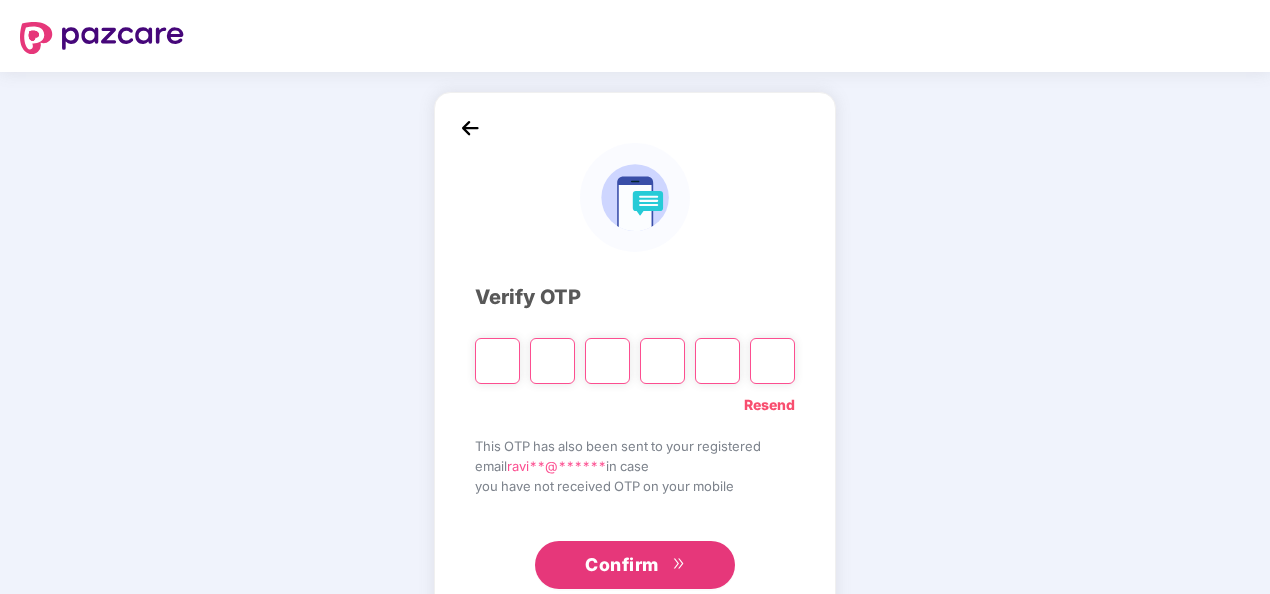 type on "*" 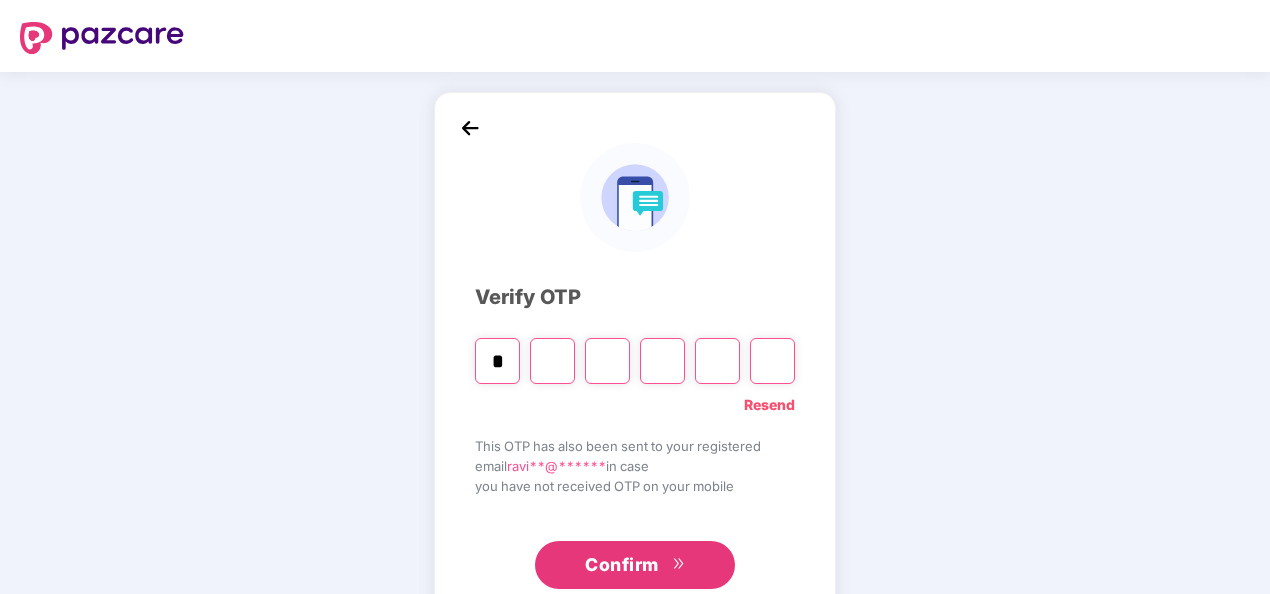 type on "*" 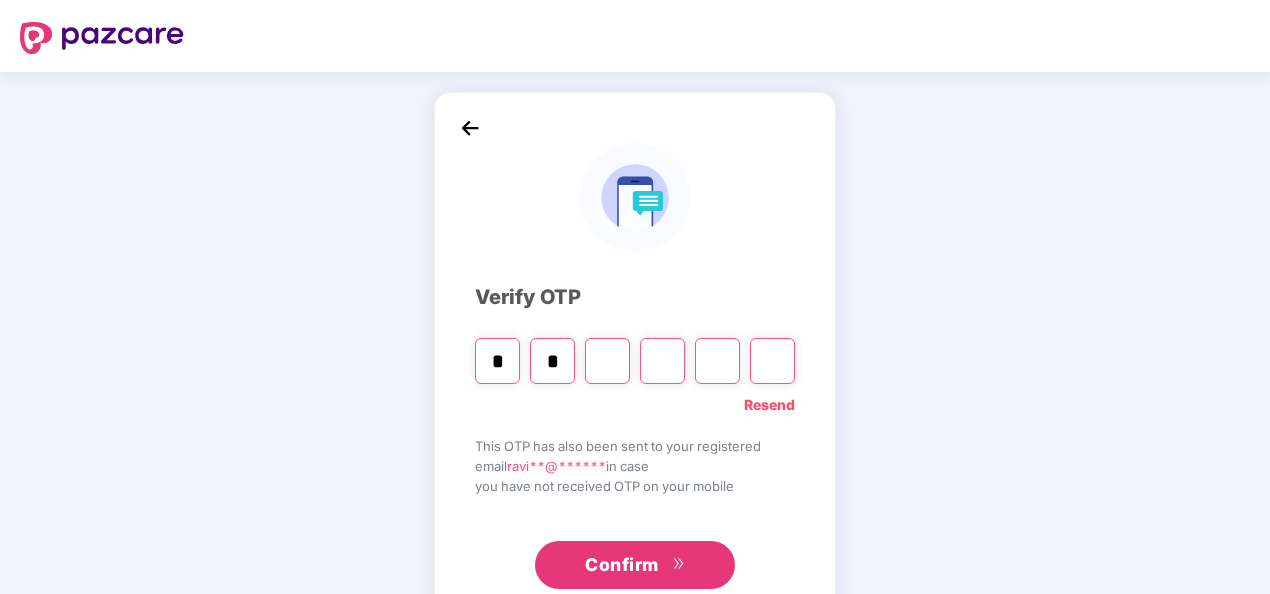 type on "*" 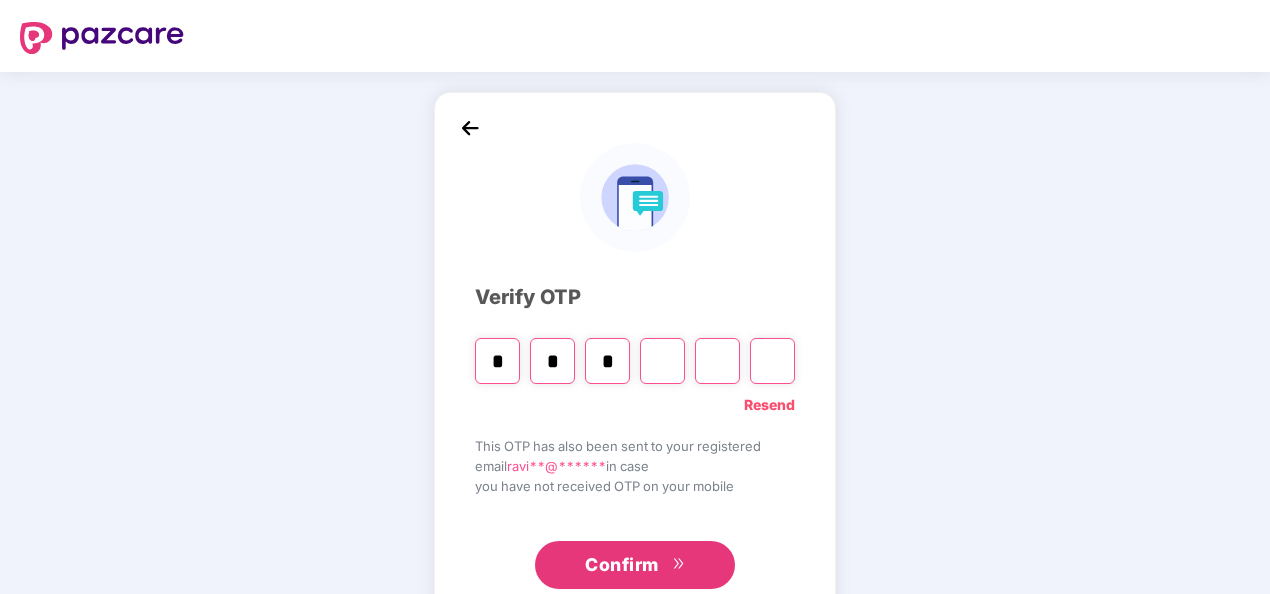 type on "*" 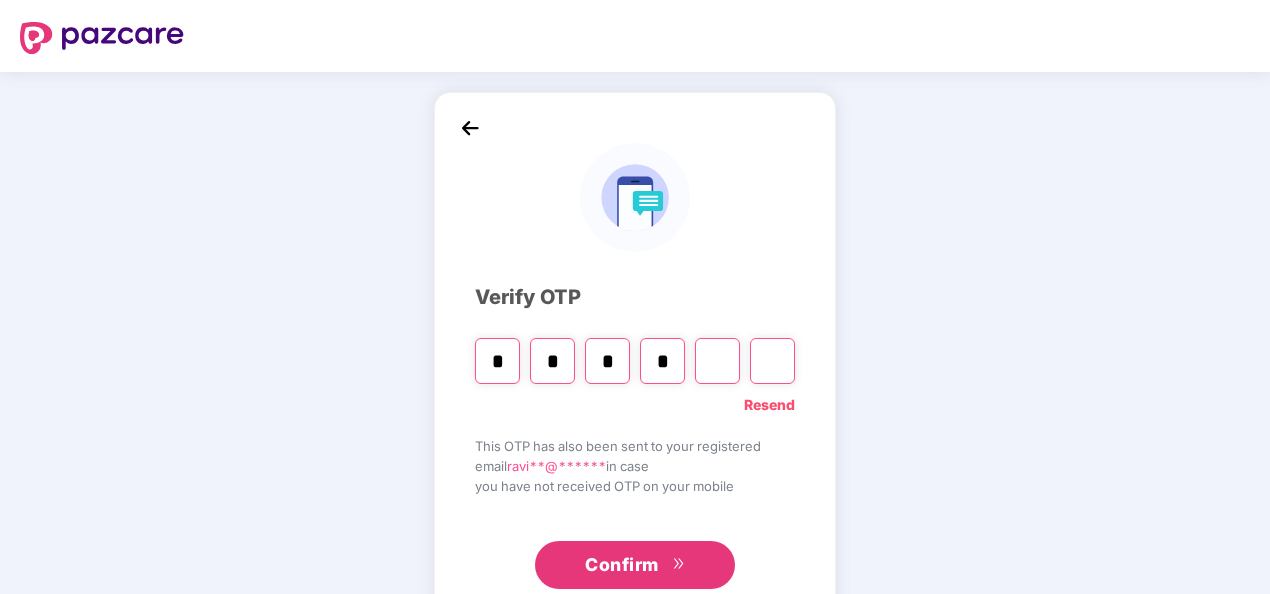 type on "*" 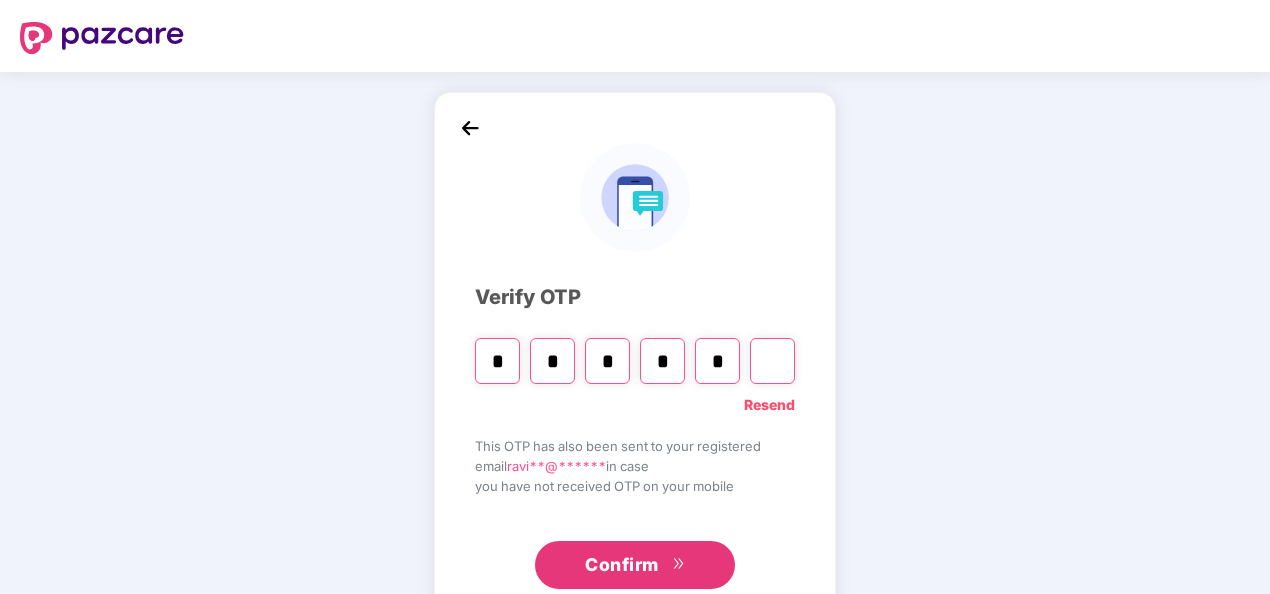 type on "*" 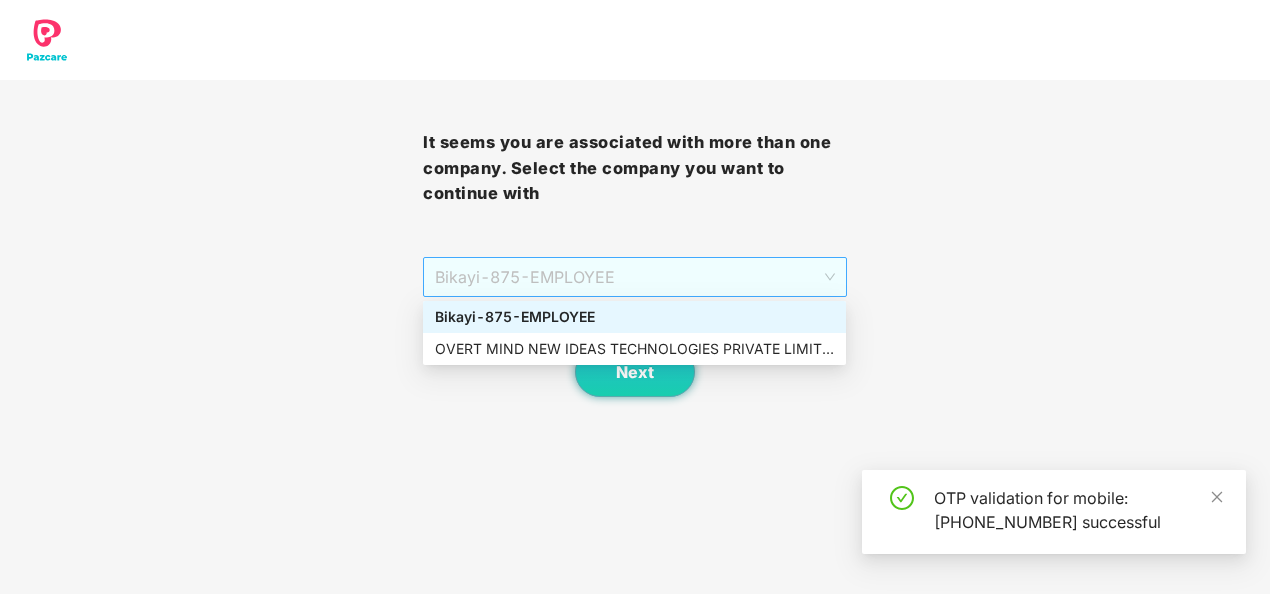 click on "Bikayi  -  875  -  EMPLOYEE" at bounding box center (634, 277) 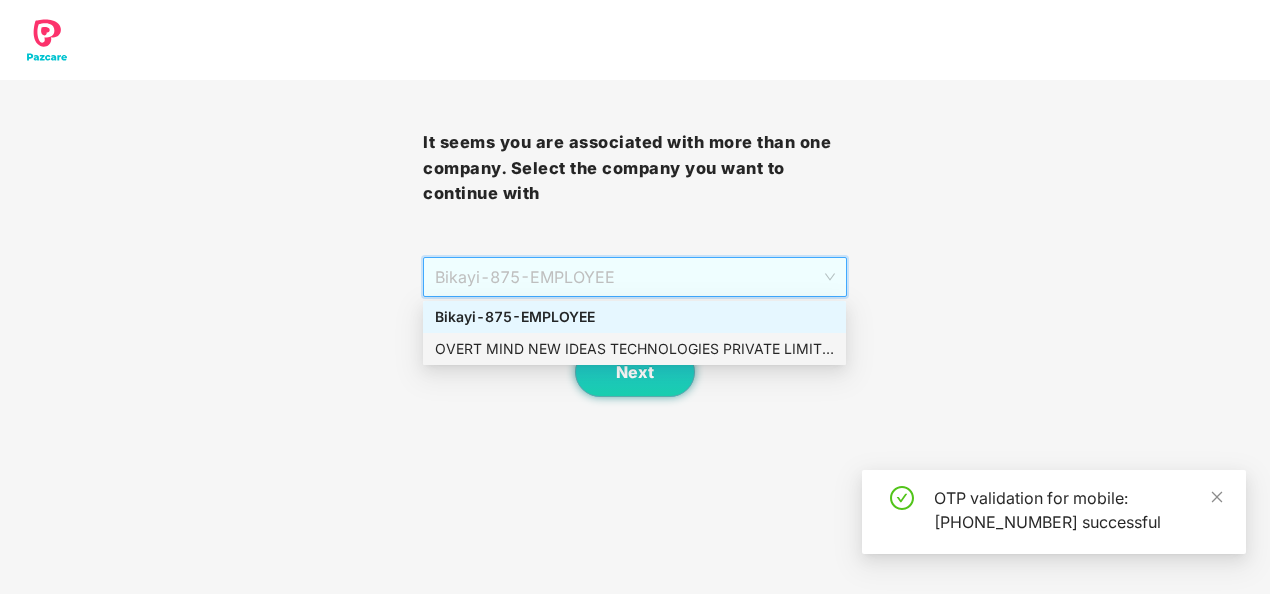 click on "OVERT MIND NEW IDEAS TECHNOLOGIES PRIVATE LIMITED  -  OMNITPL097  -  EMPLOYEE" at bounding box center [634, 349] 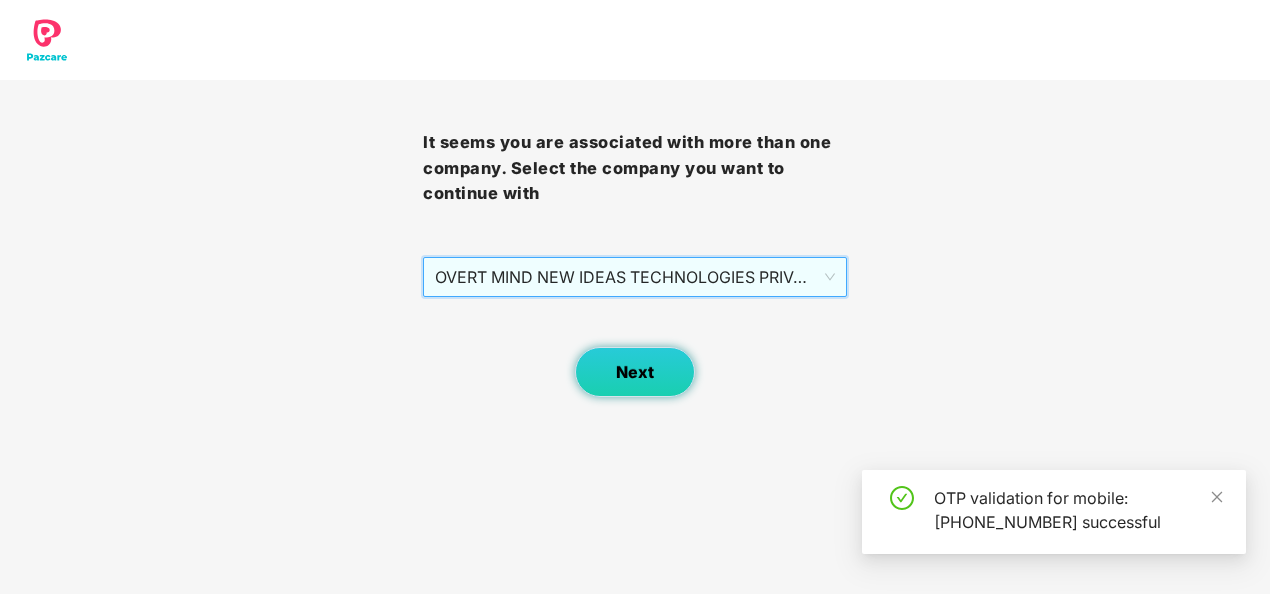 click on "Next" at bounding box center [635, 372] 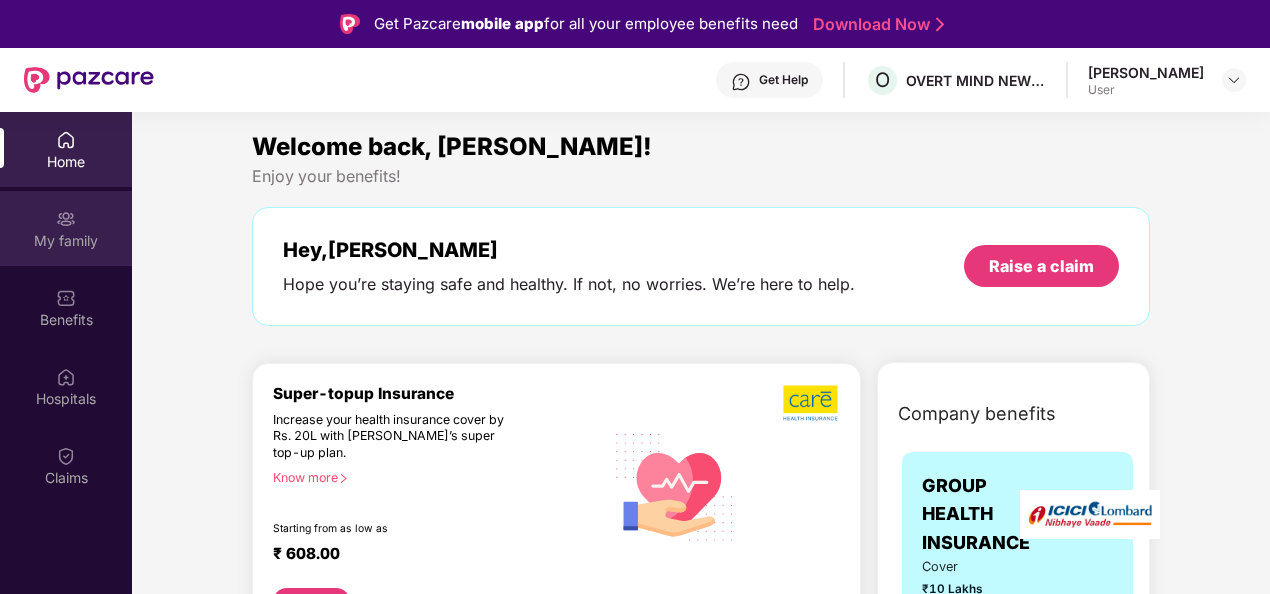 click on "My family" at bounding box center (66, 241) 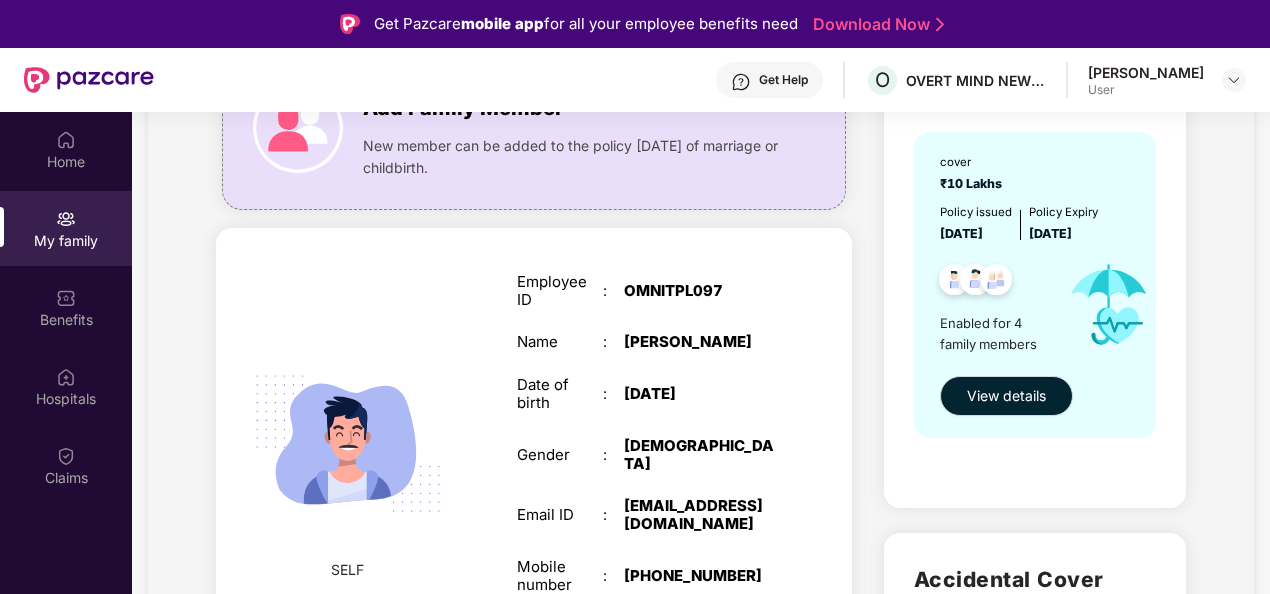 scroll, scrollTop: 200, scrollLeft: 0, axis: vertical 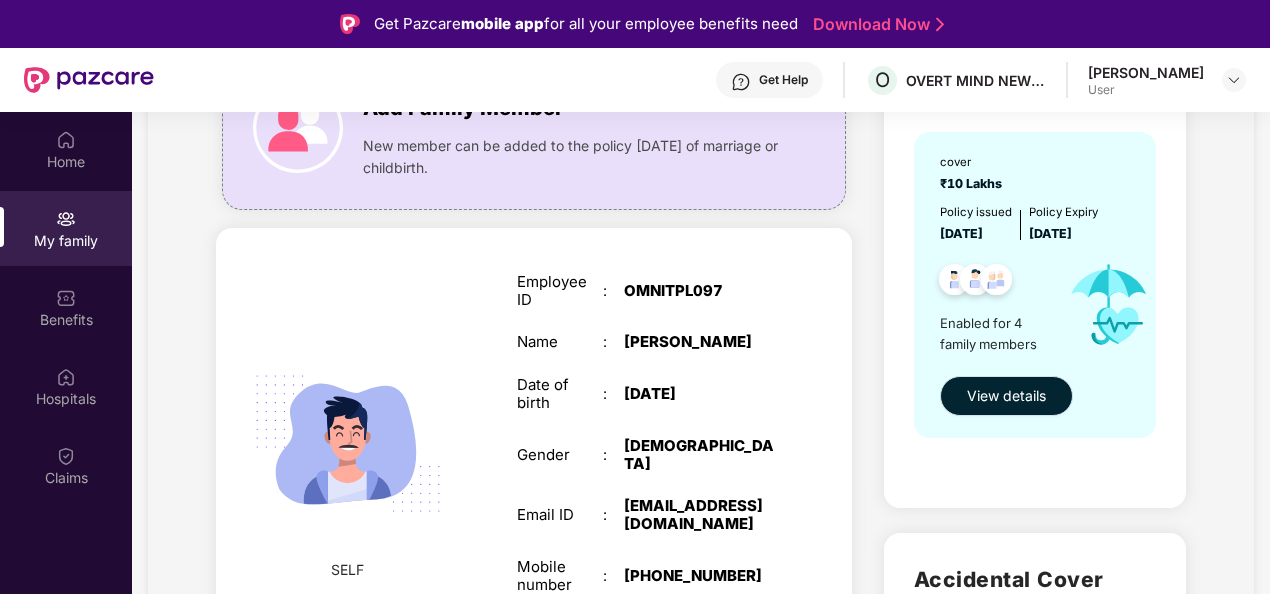 click on "View details" at bounding box center [1006, 396] 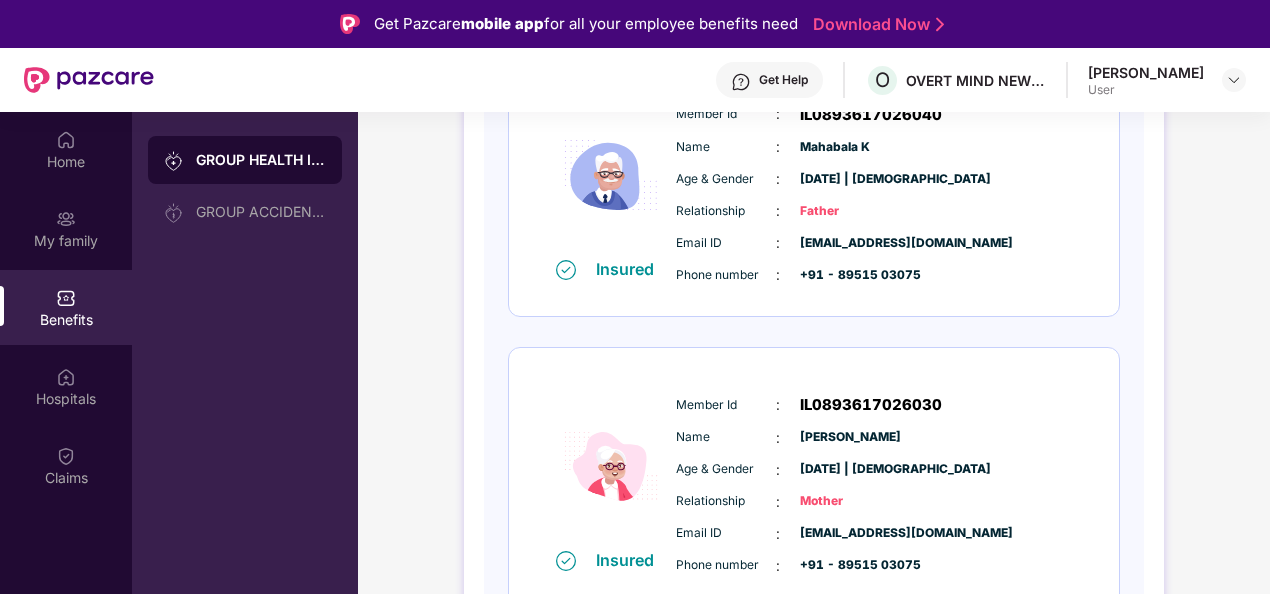 scroll, scrollTop: 950, scrollLeft: 0, axis: vertical 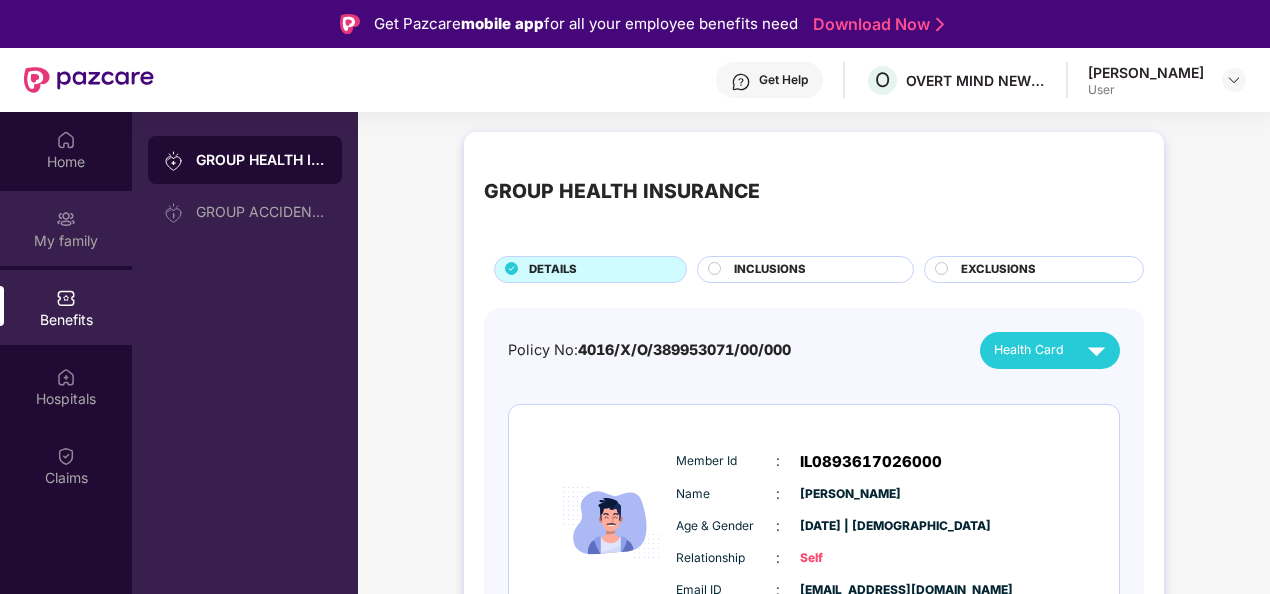 click on "My family" at bounding box center (66, 241) 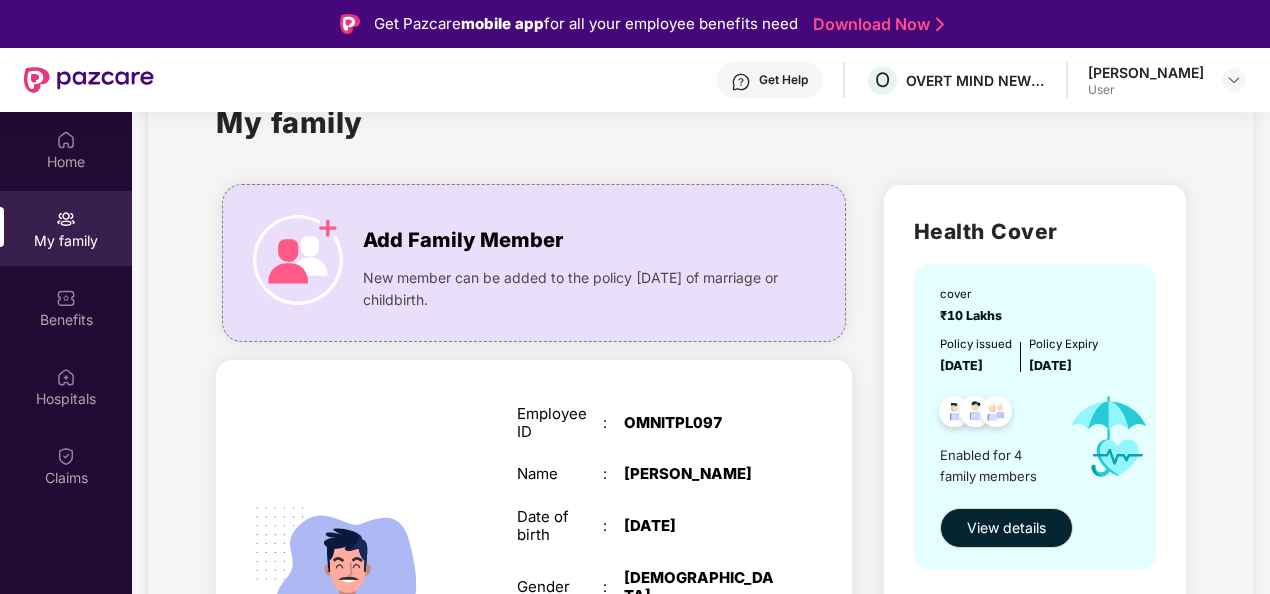 scroll, scrollTop: 100, scrollLeft: 0, axis: vertical 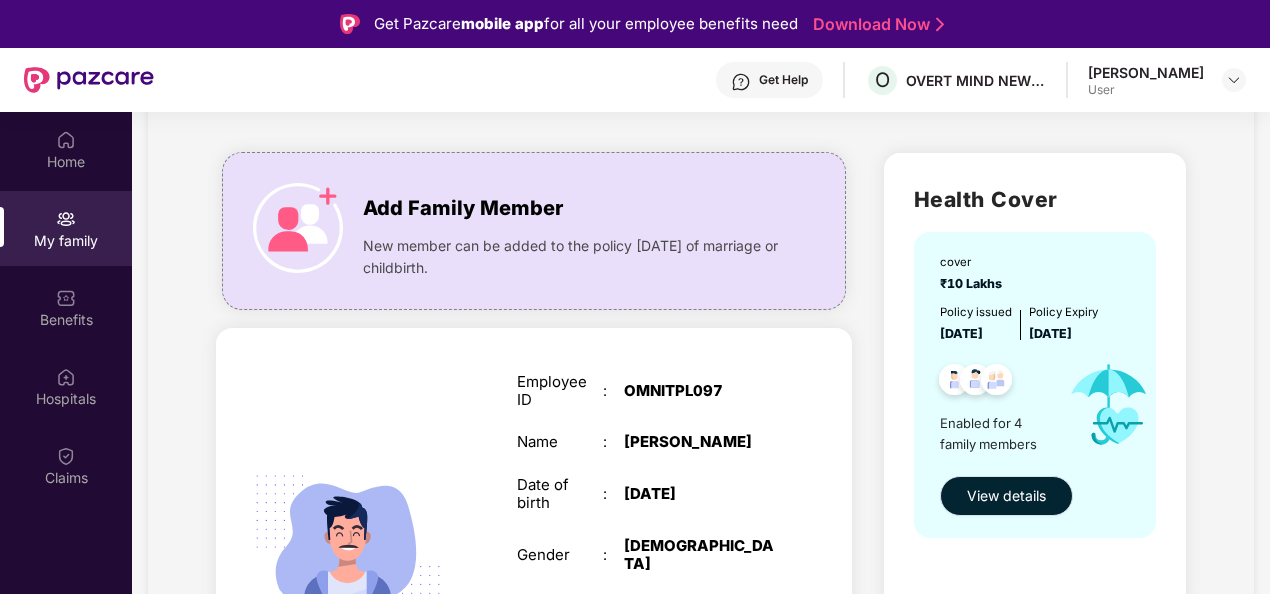 click on "View details" at bounding box center [1006, 496] 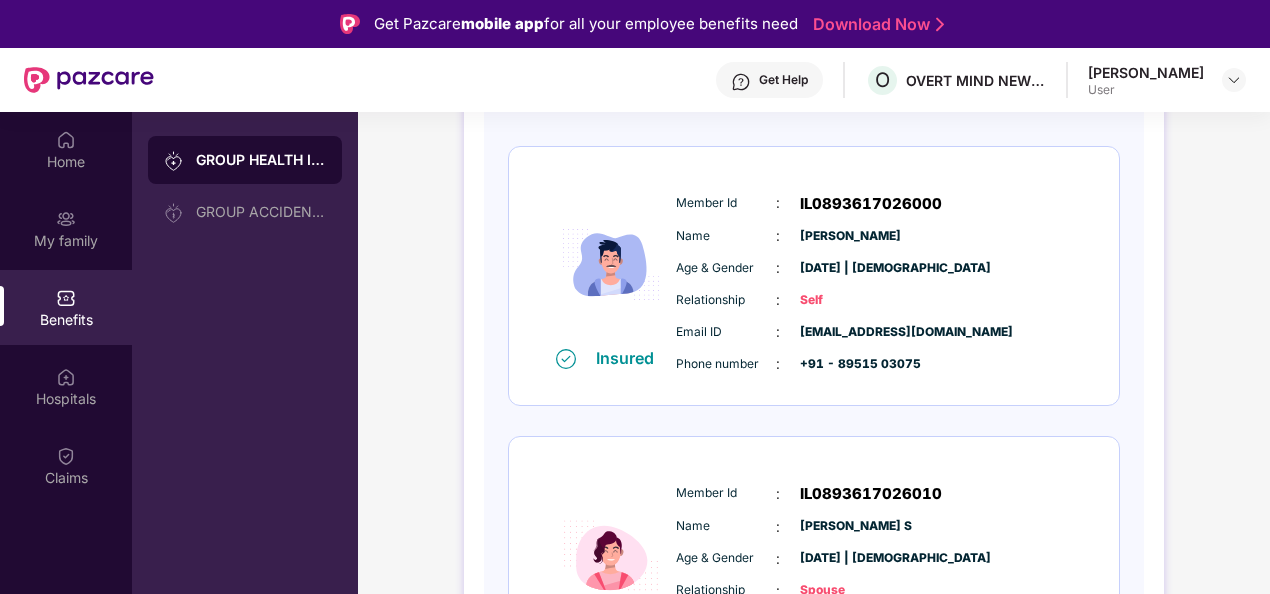 scroll, scrollTop: 400, scrollLeft: 0, axis: vertical 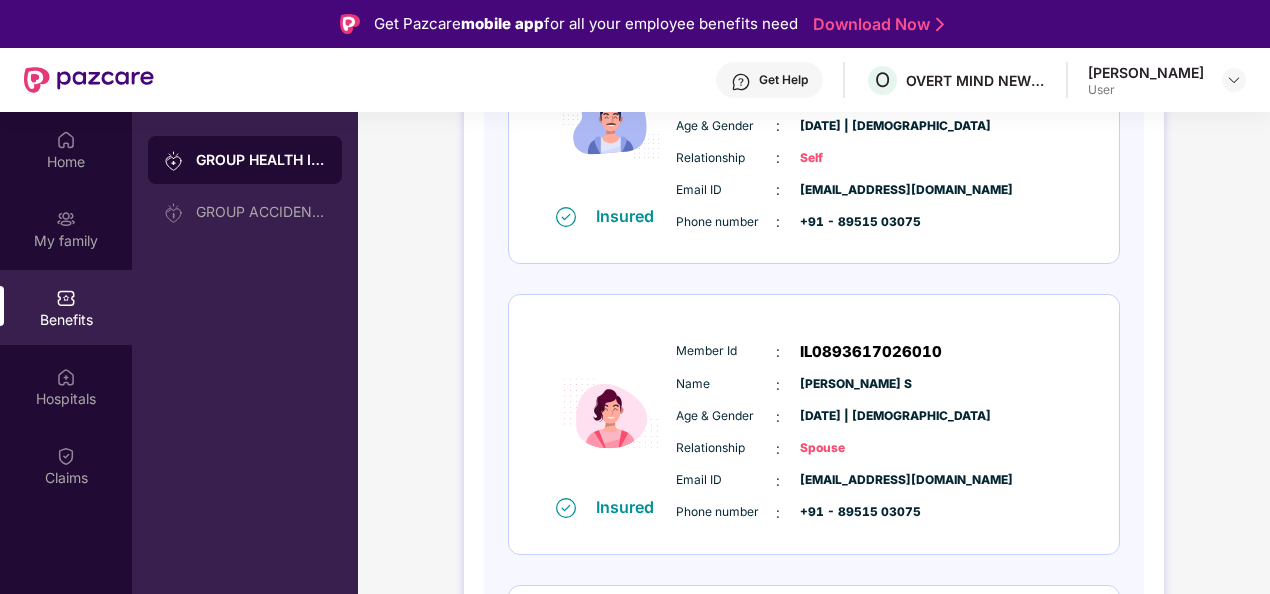 click on "IL0893617026010" at bounding box center (871, 352) 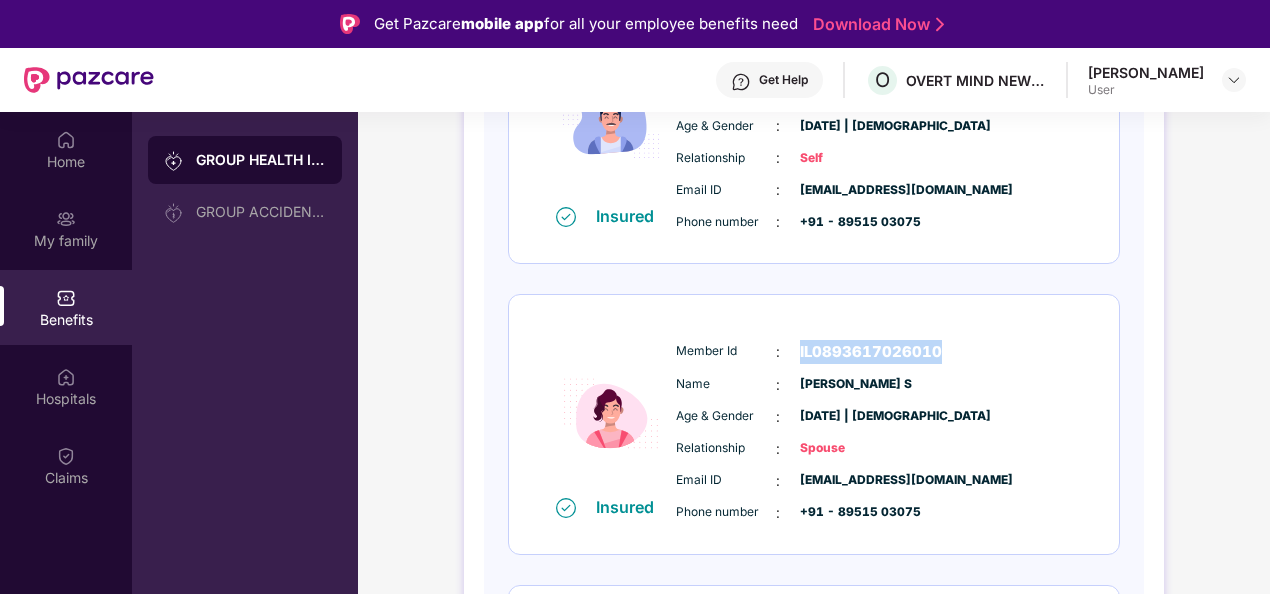 click on "IL0893617026010" at bounding box center [871, 352] 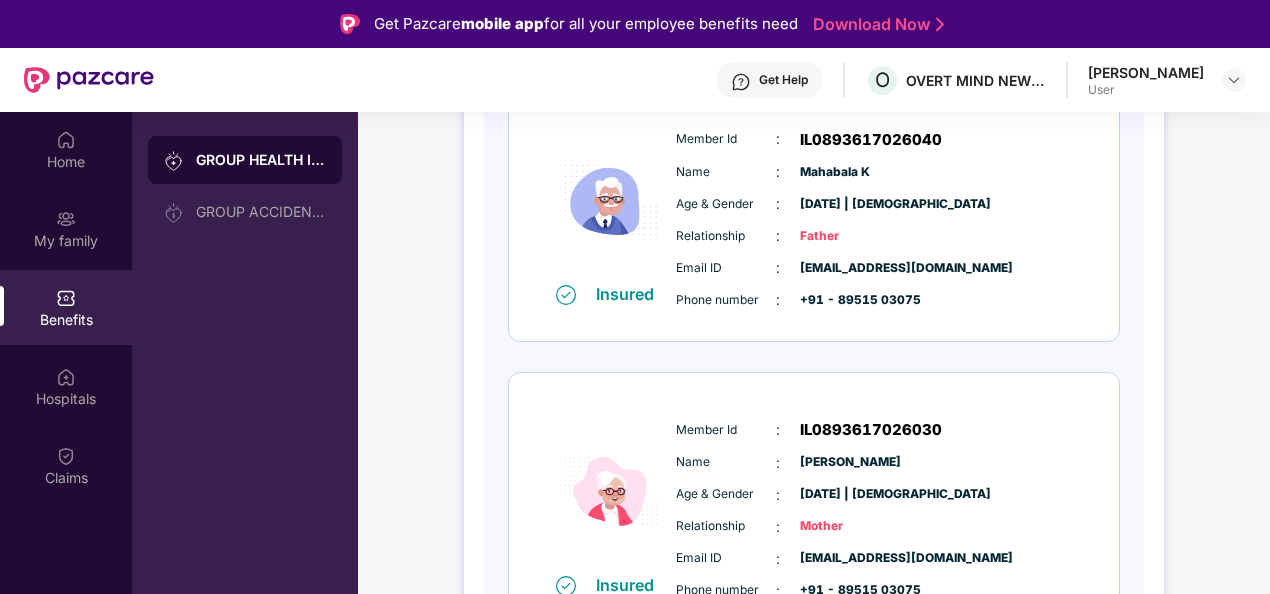 scroll, scrollTop: 950, scrollLeft: 0, axis: vertical 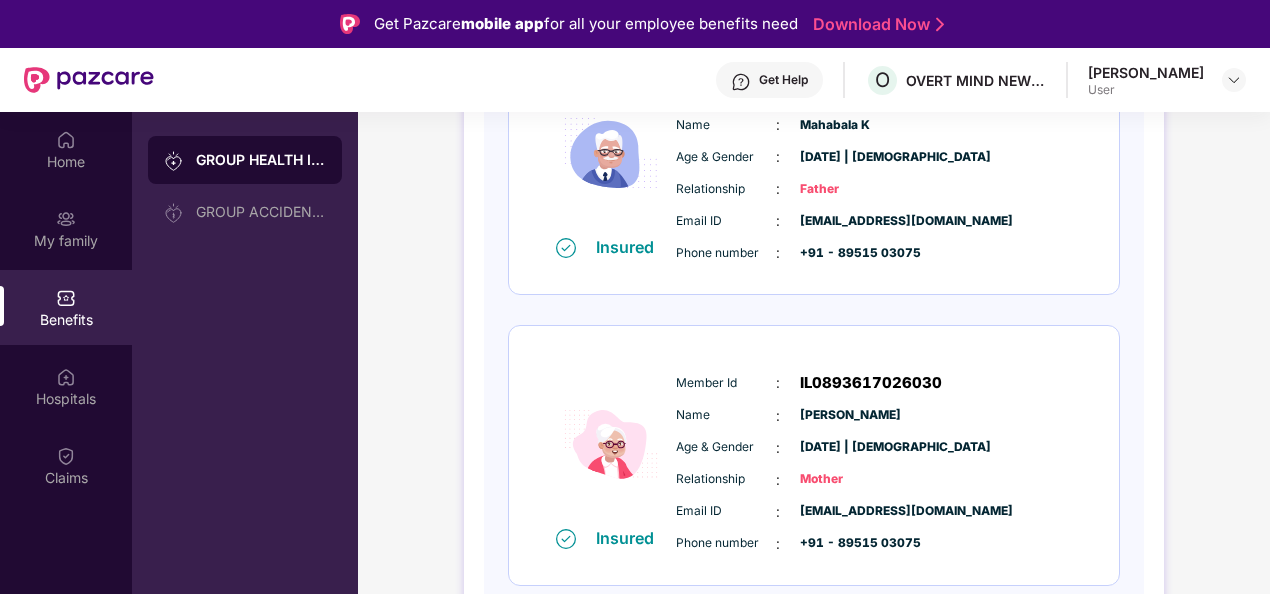 click on "Member Id : IL0893617026030 Name : [PERSON_NAME]  Age & Gender : [DATE] | [DEMOGRAPHIC_DATA] Relationship : Mother Email ID : [PERSON_NAME][EMAIL_ADDRESS][DOMAIN_NAME] Phone number : +91 - 89515 03075" at bounding box center (874, 463) 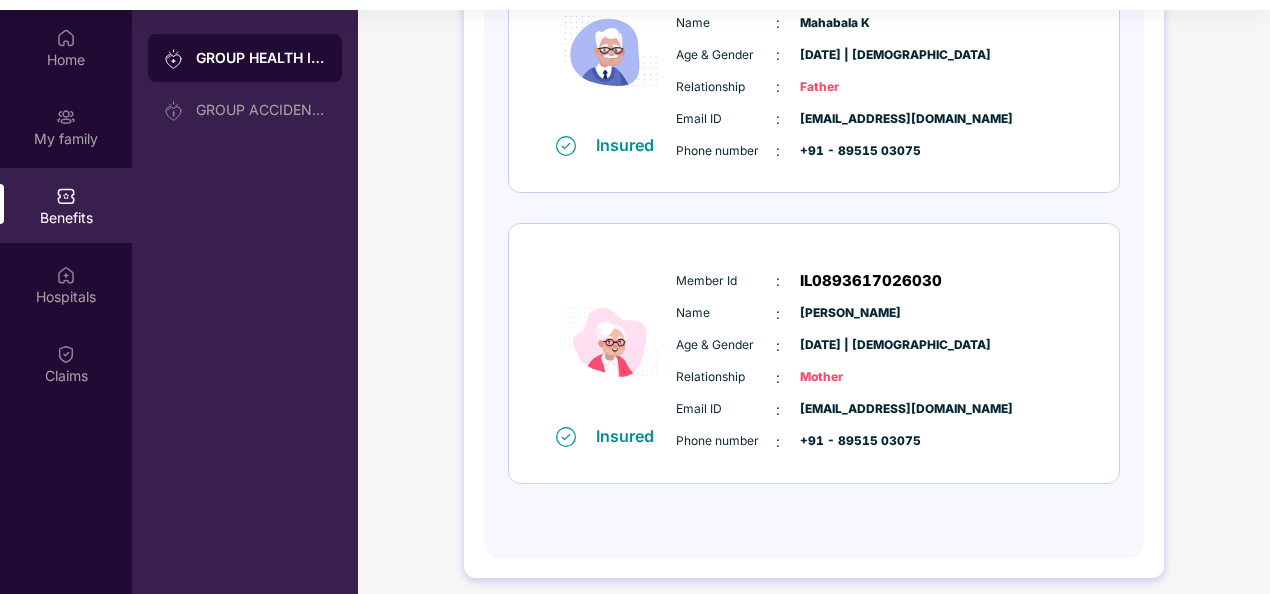 scroll, scrollTop: 112, scrollLeft: 0, axis: vertical 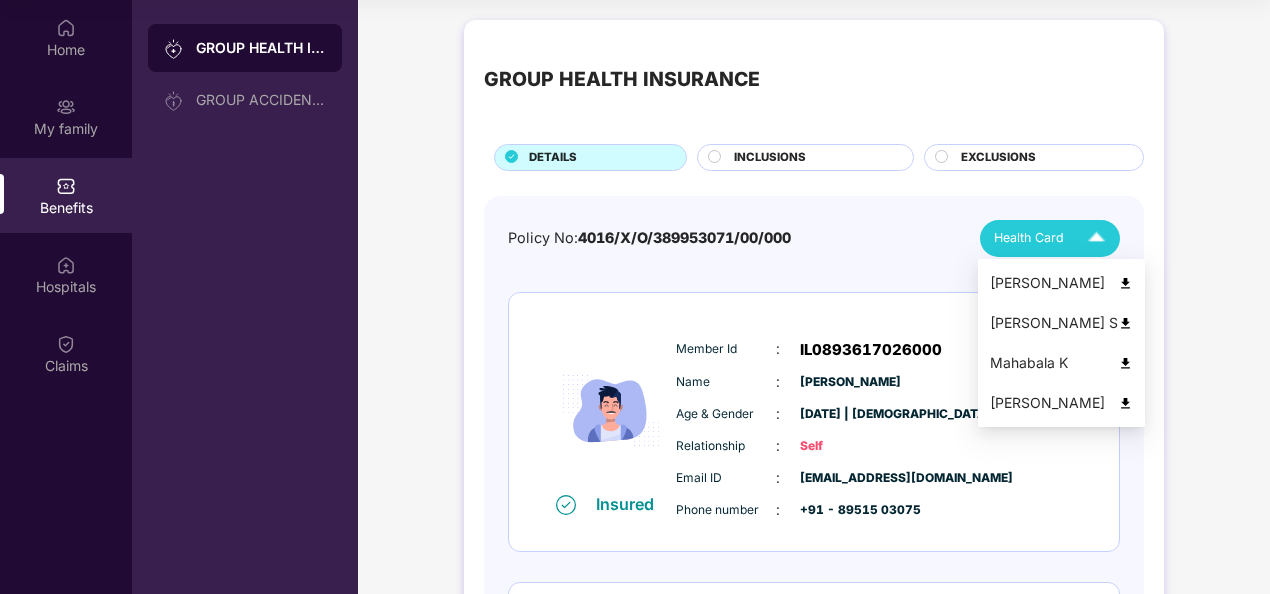 click at bounding box center [1096, 238] 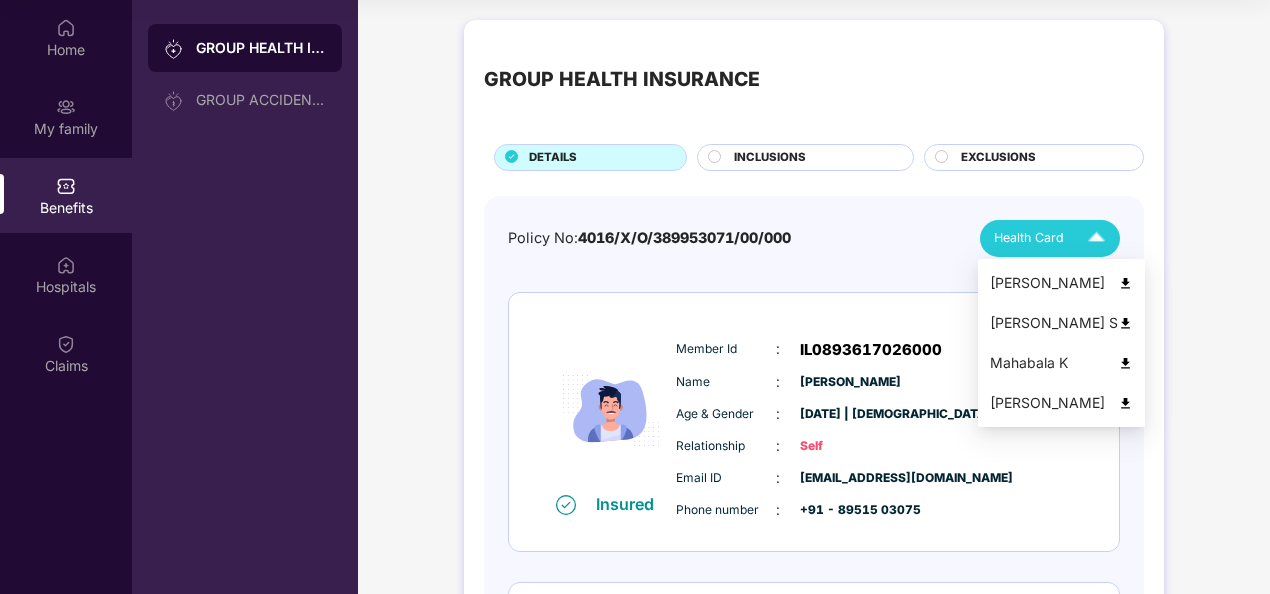 click on "Health Card" at bounding box center (1029, 238) 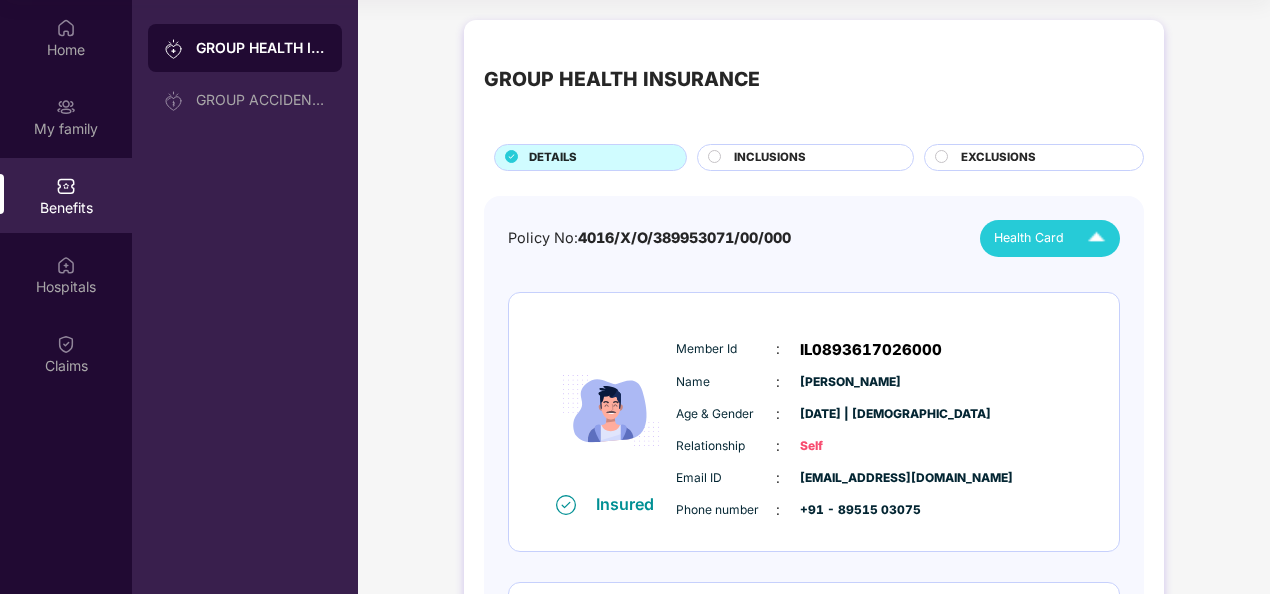 scroll, scrollTop: 0, scrollLeft: 0, axis: both 